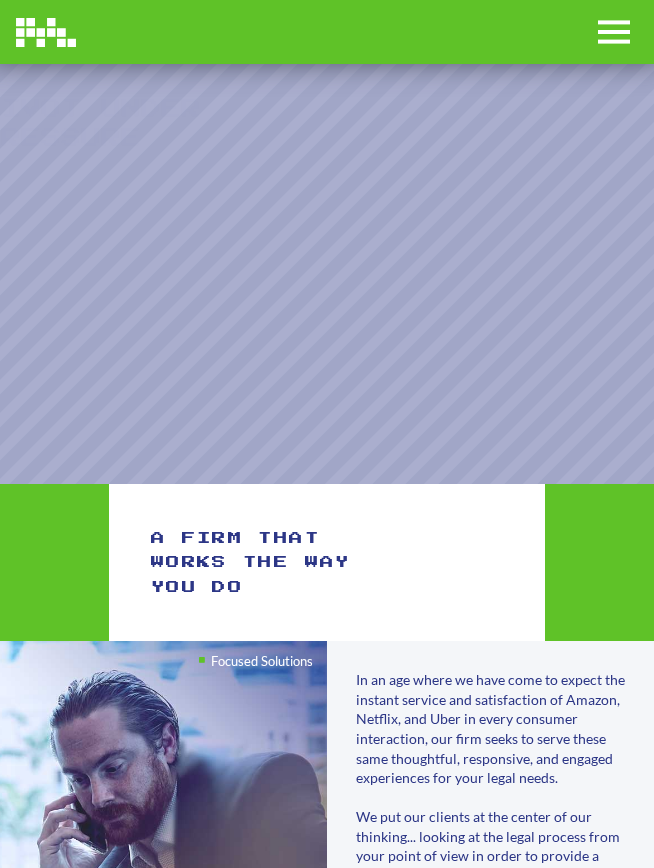 scroll, scrollTop: 0, scrollLeft: 0, axis: both 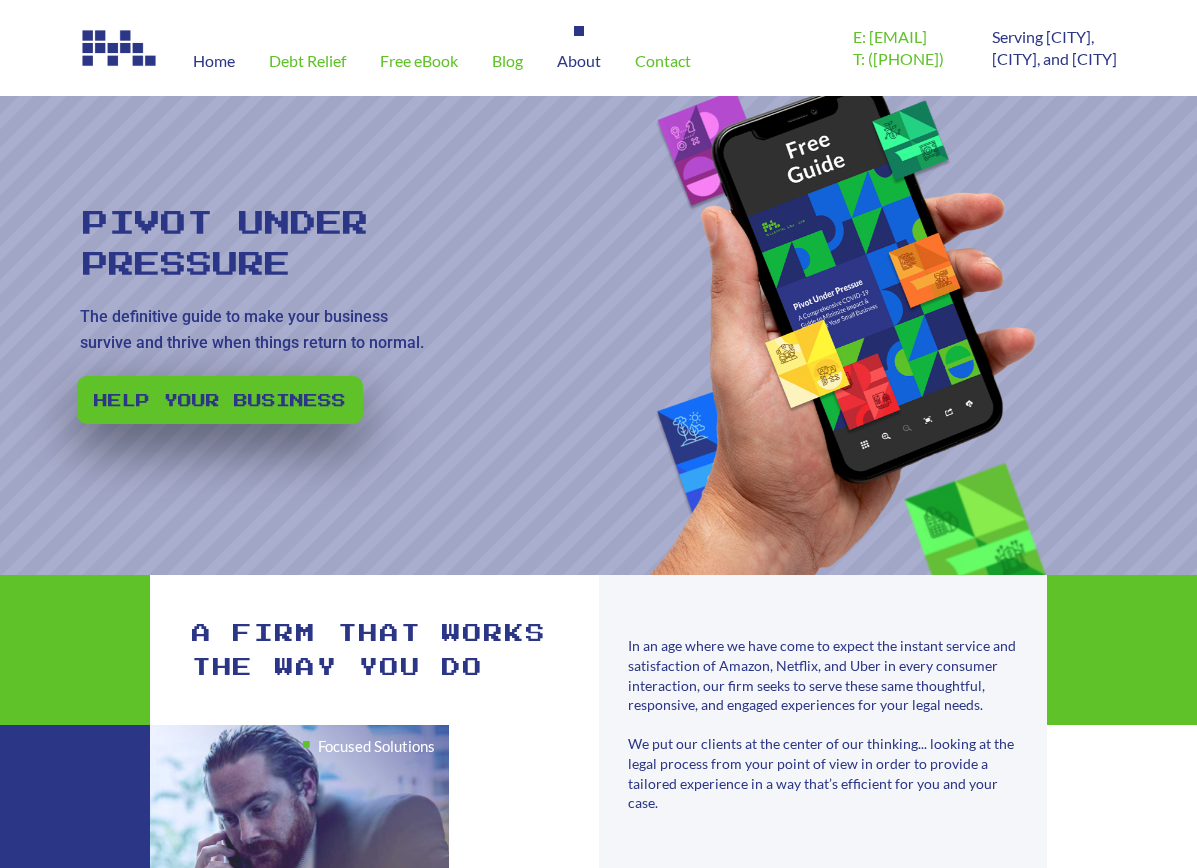 click on "About" at bounding box center (579, 61) 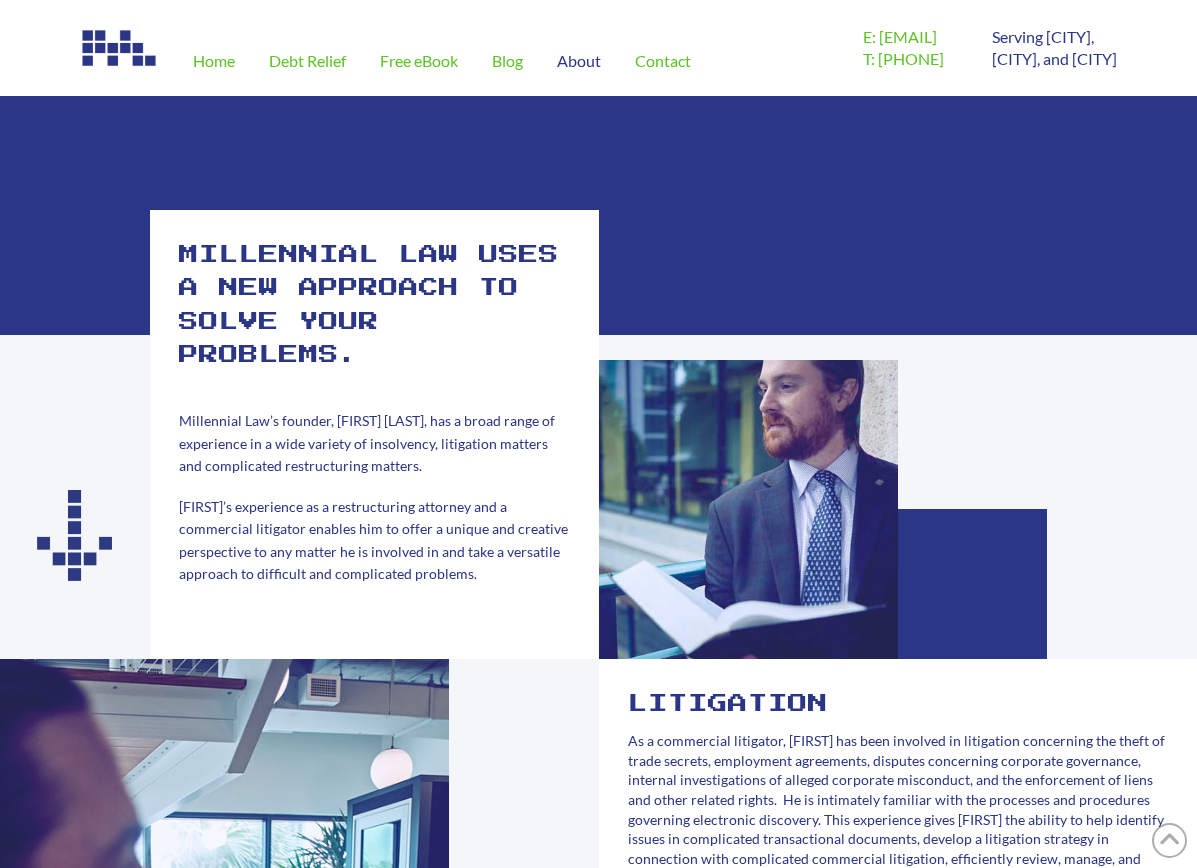 scroll, scrollTop: 0, scrollLeft: 0, axis: both 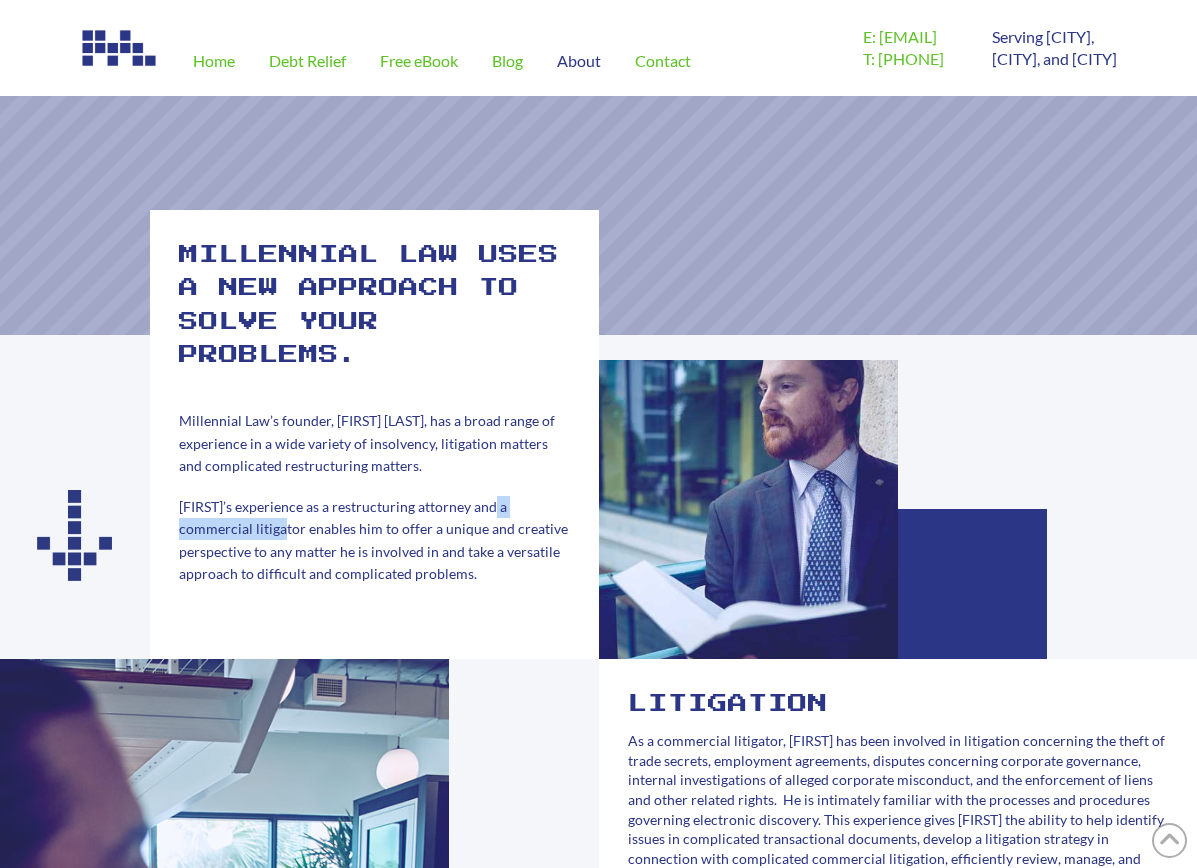drag, startPoint x: 271, startPoint y: 643, endPoint x: 388, endPoint y: 633, distance: 117.426575 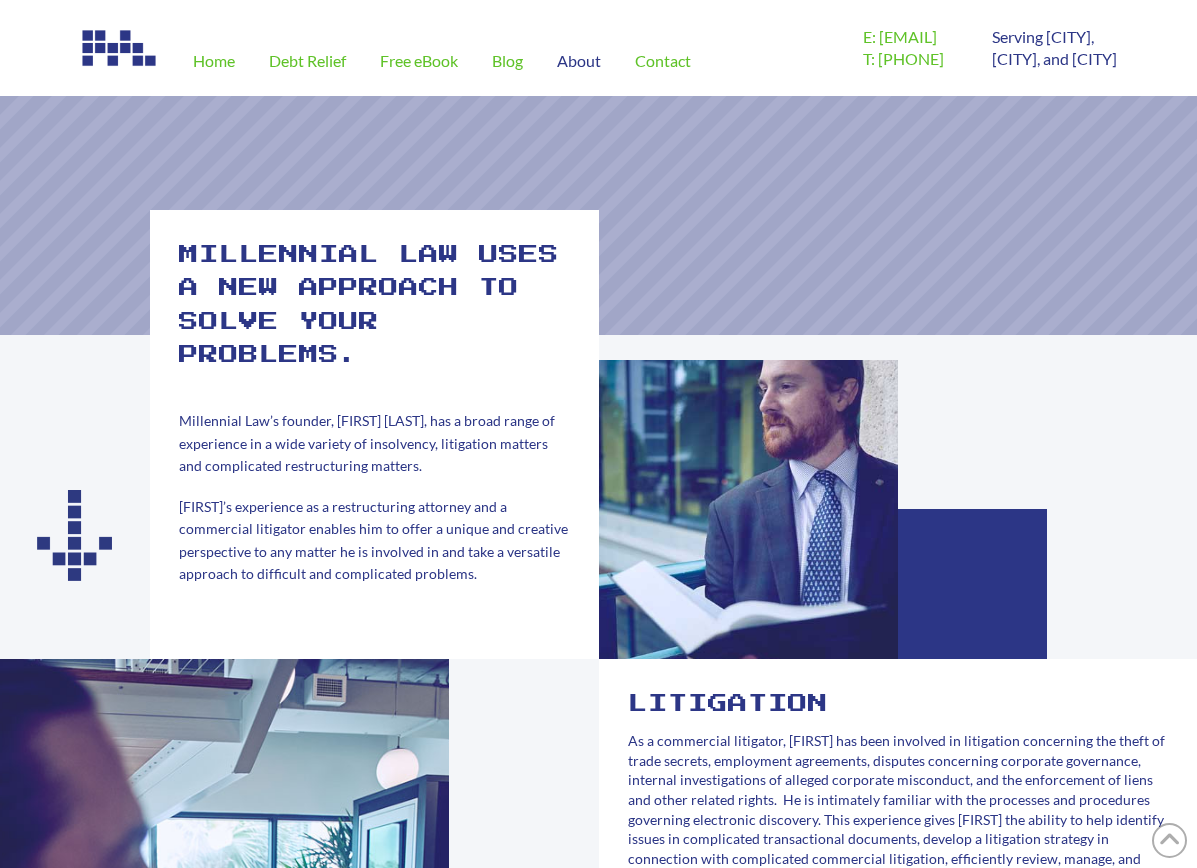click on "Litigation As a commercial litigator, Zach has been involved in litigation concerning the theft of trade secrets, employment agreements, disputes concerning corporate governance, internal investigations of alleged corporate misconduct, and the enforcement of liens and other related rights.  He is intimately familiar with the processes and procedures governing electronic discovery. This experience gives Zach the ability to help identify issues in complicated transactional documents, develop a litigation strategy in connection with complicated commercial litigation, efficiently review, manage, and develop procedures concerning the use of electronically stored information, and find a comprehensive solution to problems which may seem impossible to solve.
Restructuring
Millennial law uses a new approach to solve your problems. Millennial Law’s founder, Zachary Hyman, has a broad range of experience in a wide variety of insolvency, litigation matters and complicated restructuring matters." at bounding box center [598, 1033] 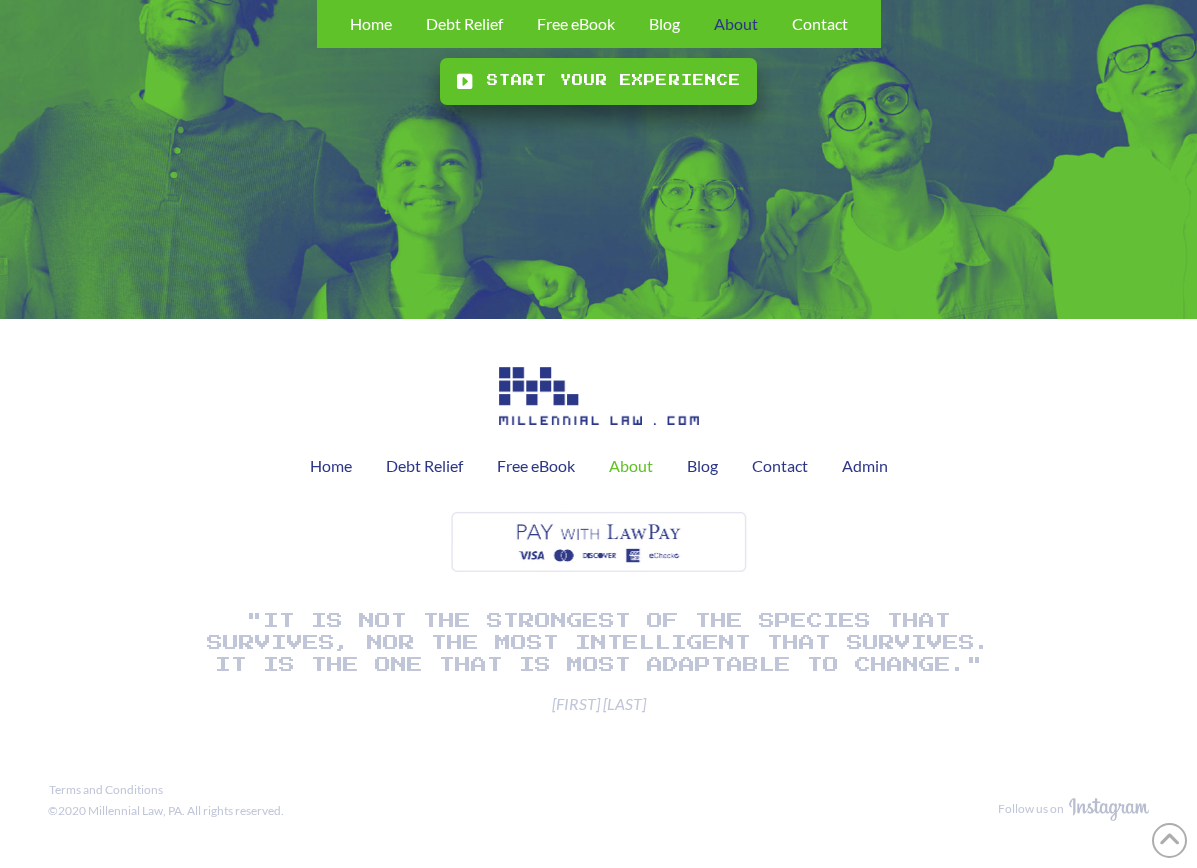 scroll, scrollTop: 2407, scrollLeft: 0, axis: vertical 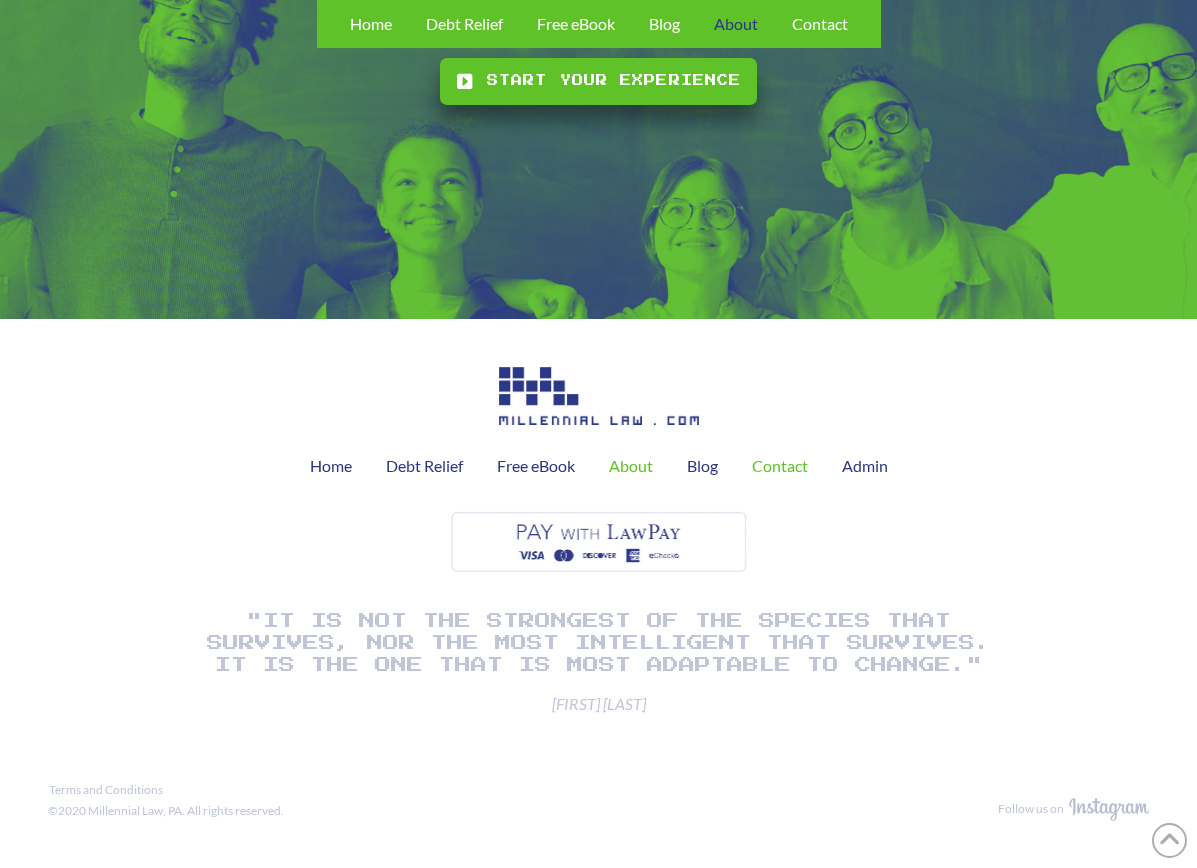 click on "Contact" at bounding box center (780, 466) 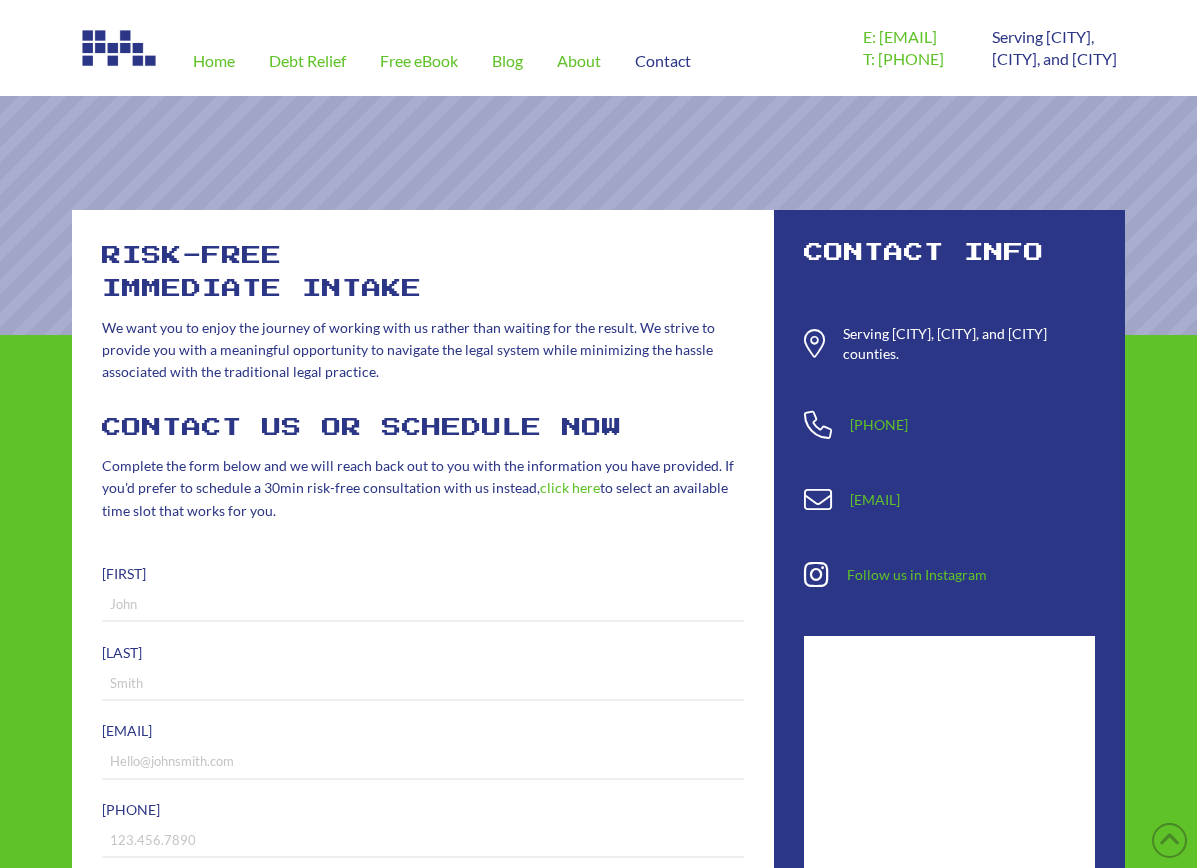 scroll, scrollTop: 0, scrollLeft: 0, axis: both 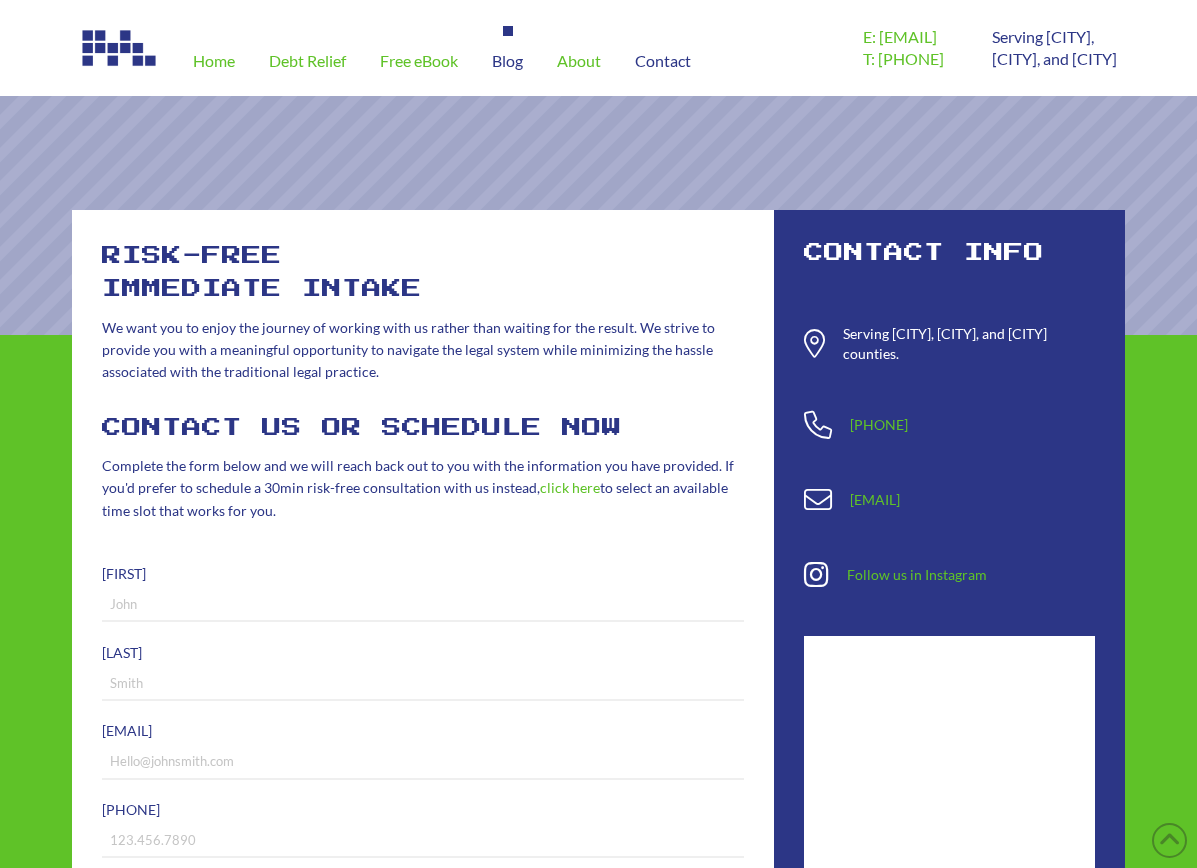 click on "Blog" at bounding box center (507, 61) 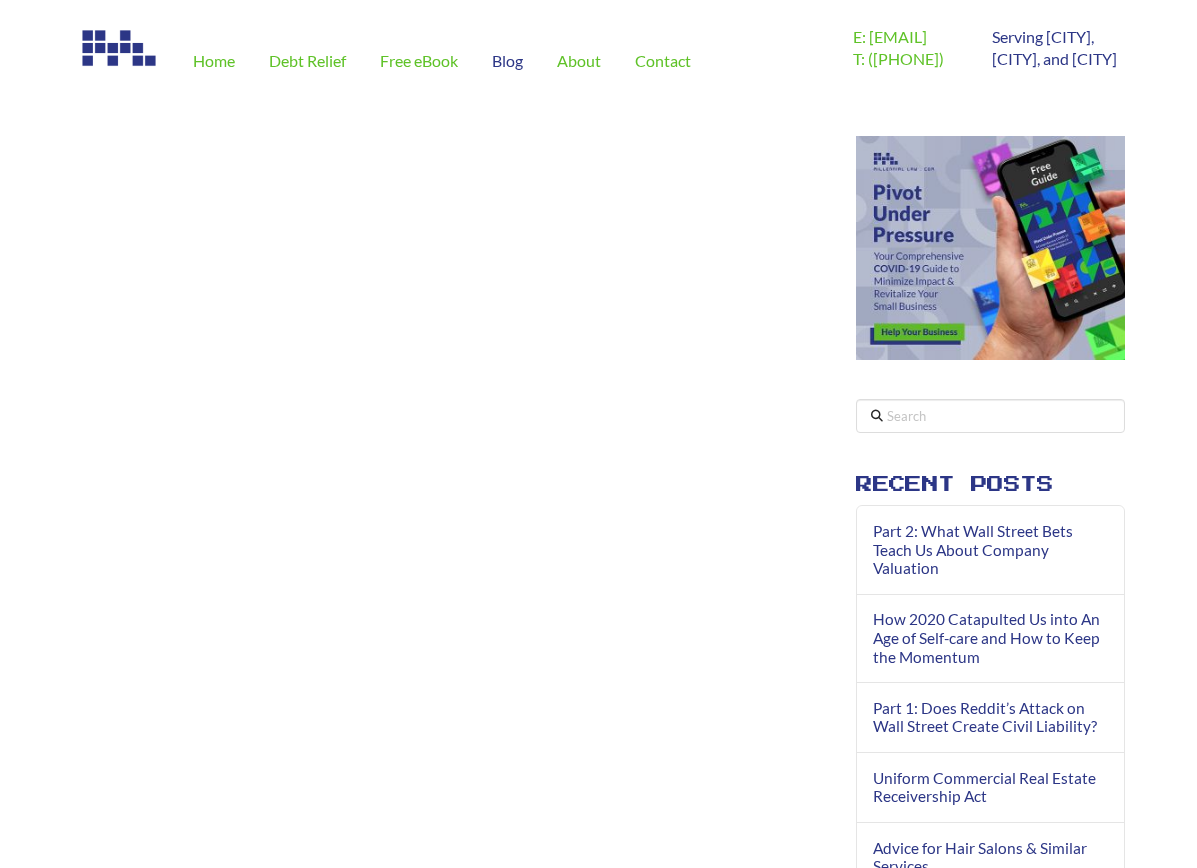 scroll, scrollTop: 0, scrollLeft: 0, axis: both 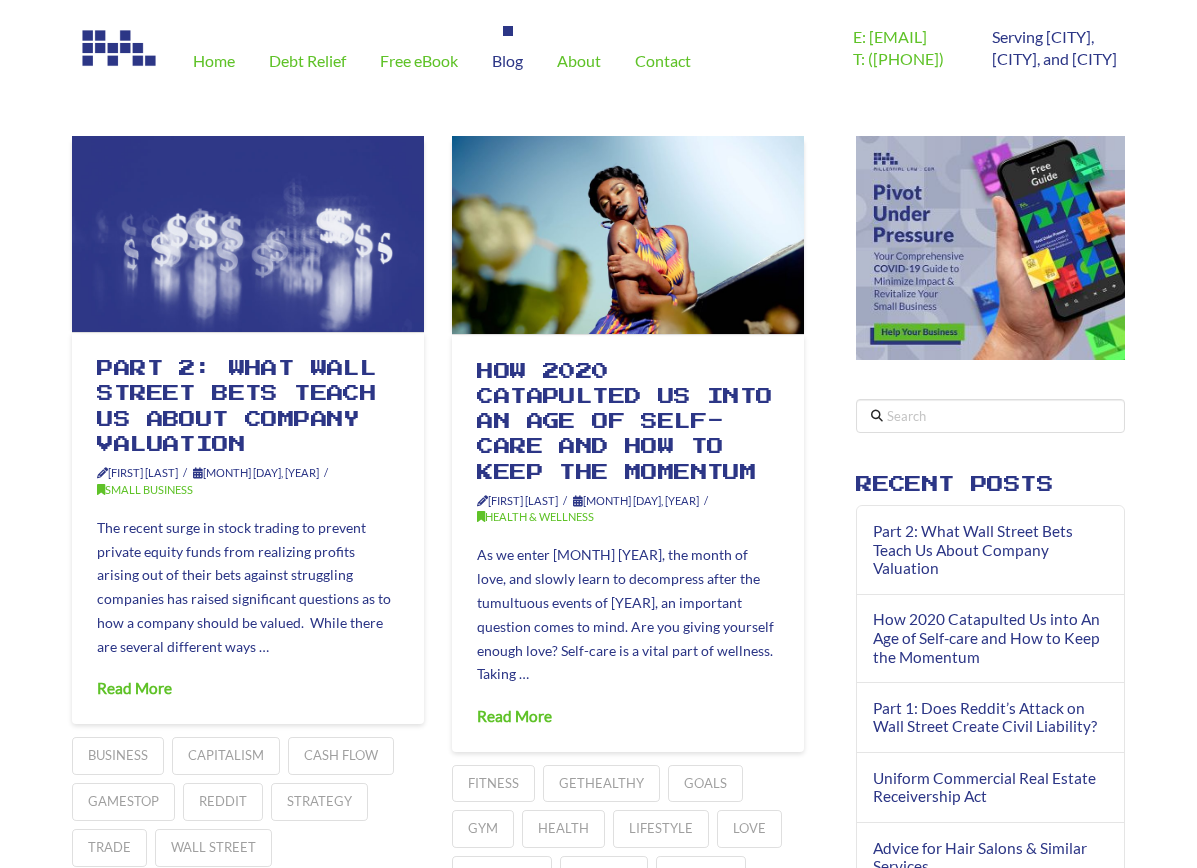click on "Blog" at bounding box center (507, 61) 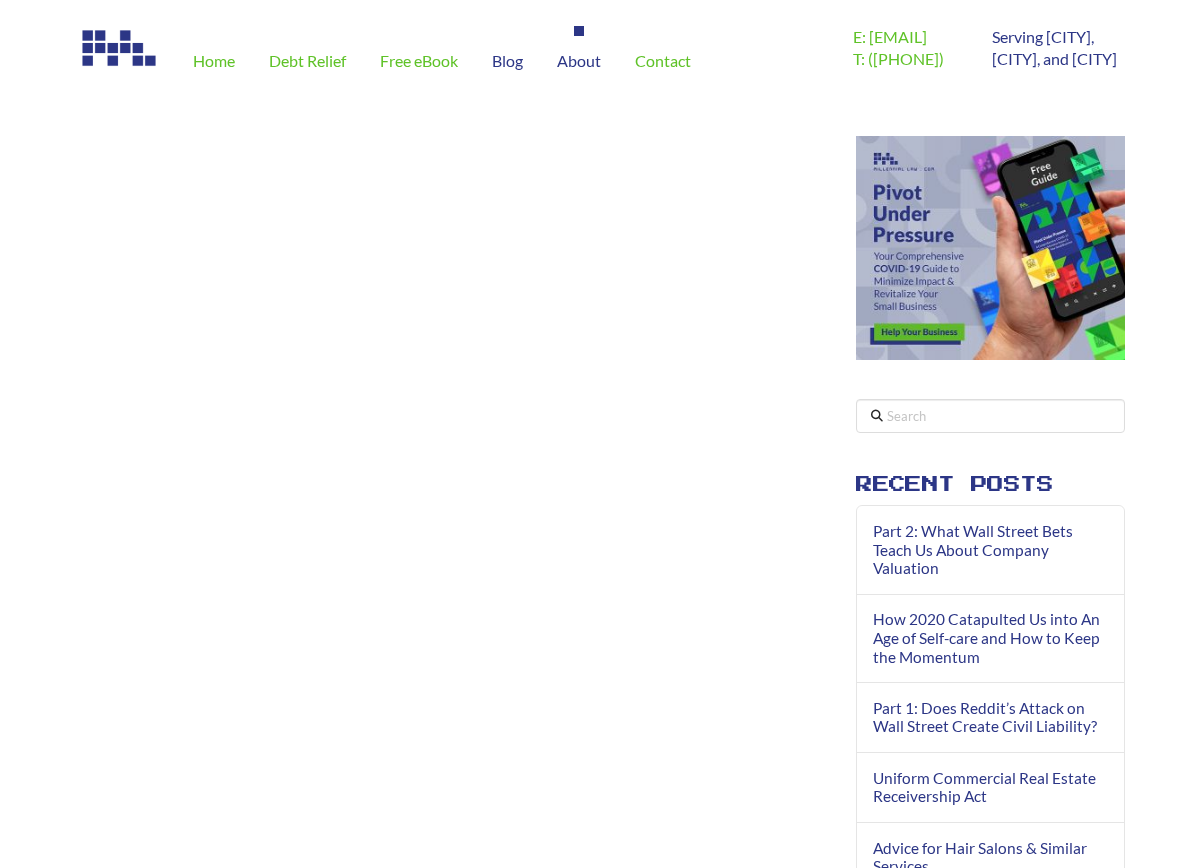 scroll, scrollTop: 0, scrollLeft: 0, axis: both 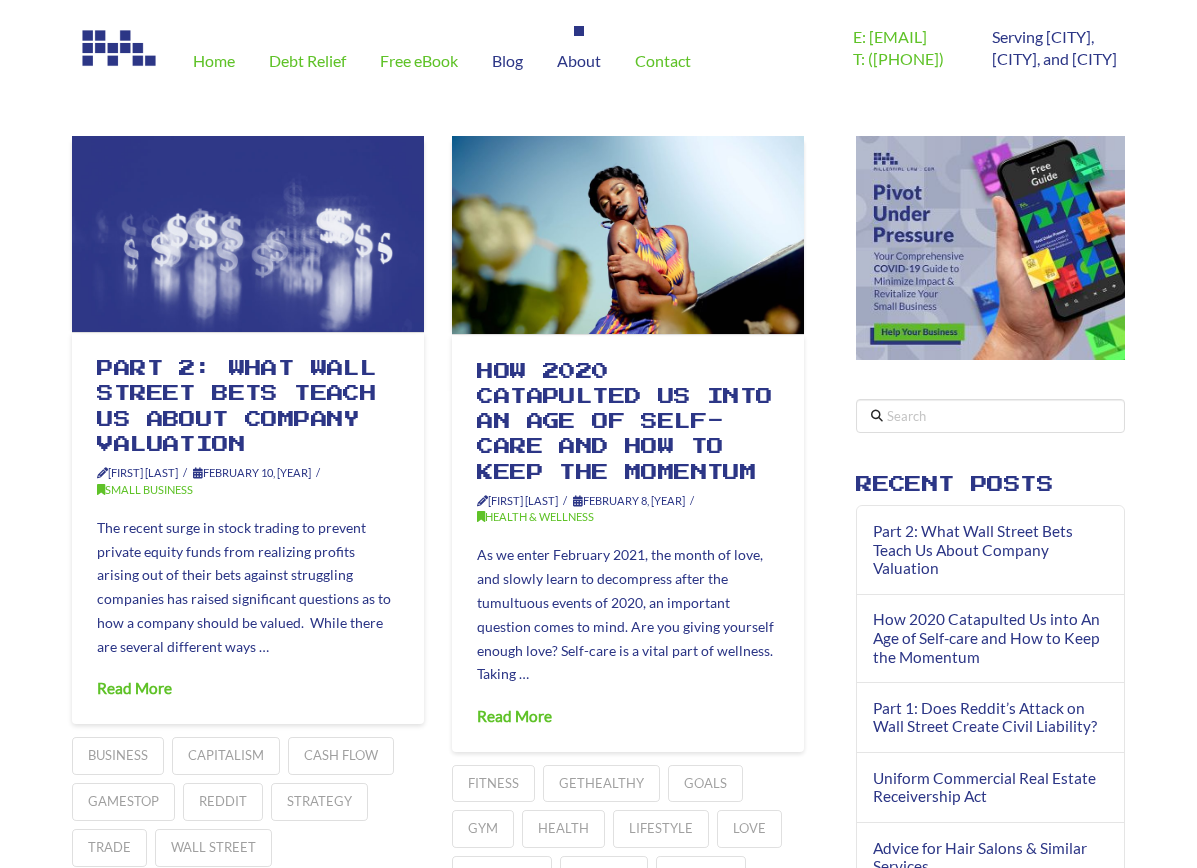 click on "About" at bounding box center (579, 61) 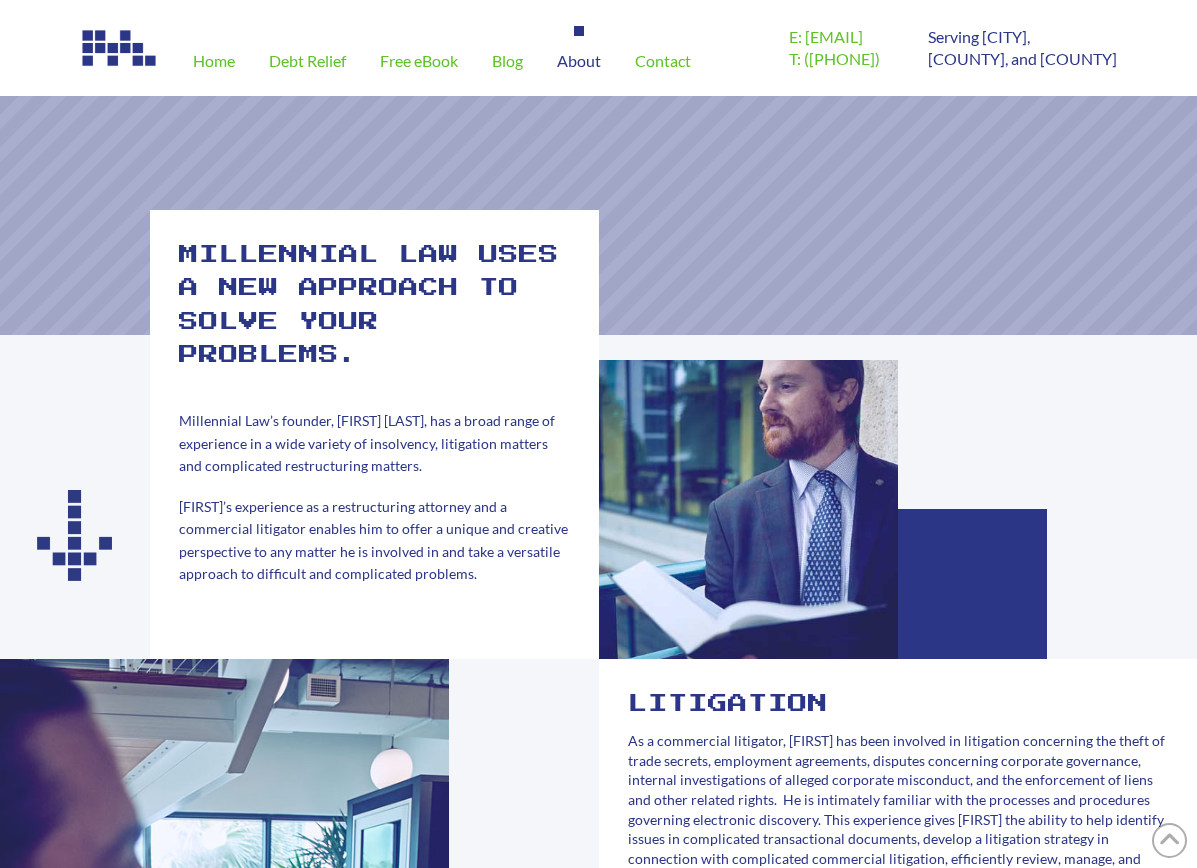 scroll, scrollTop: 0, scrollLeft: 0, axis: both 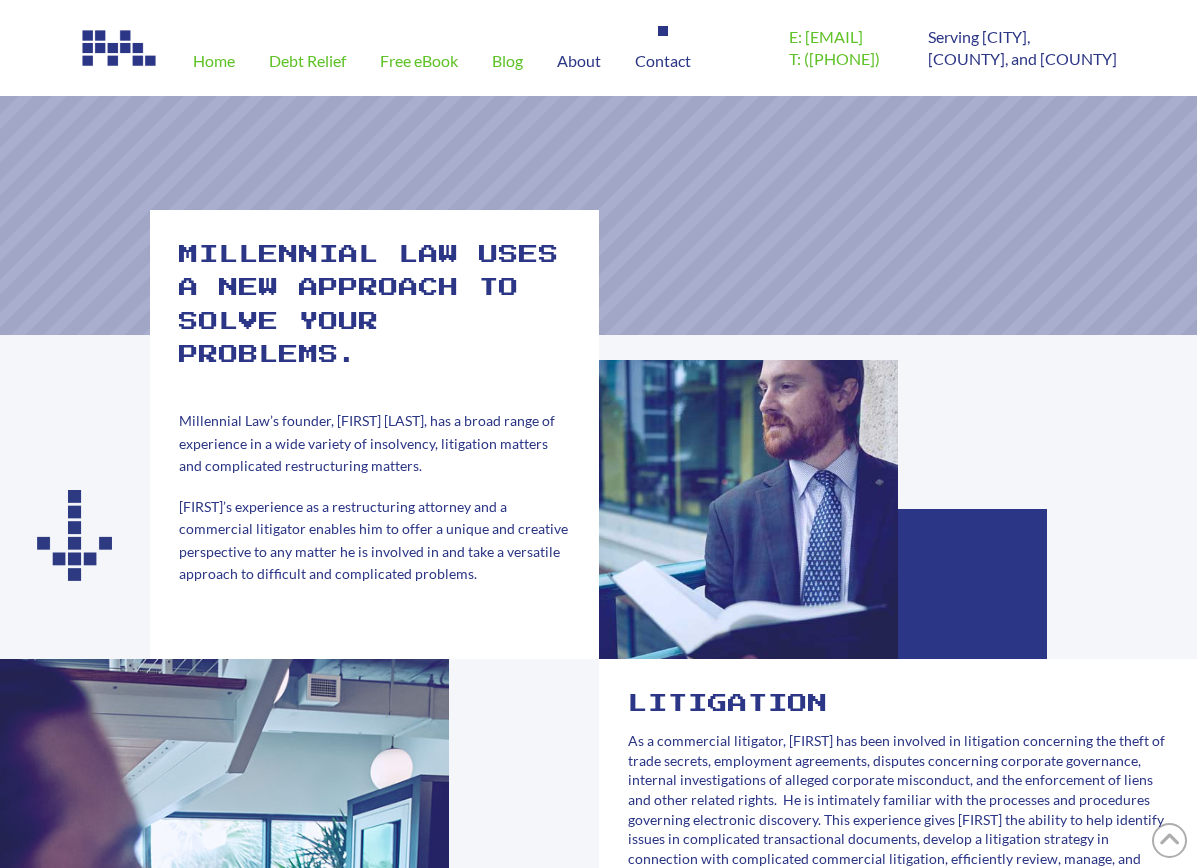 click on "Contact" at bounding box center [663, 61] 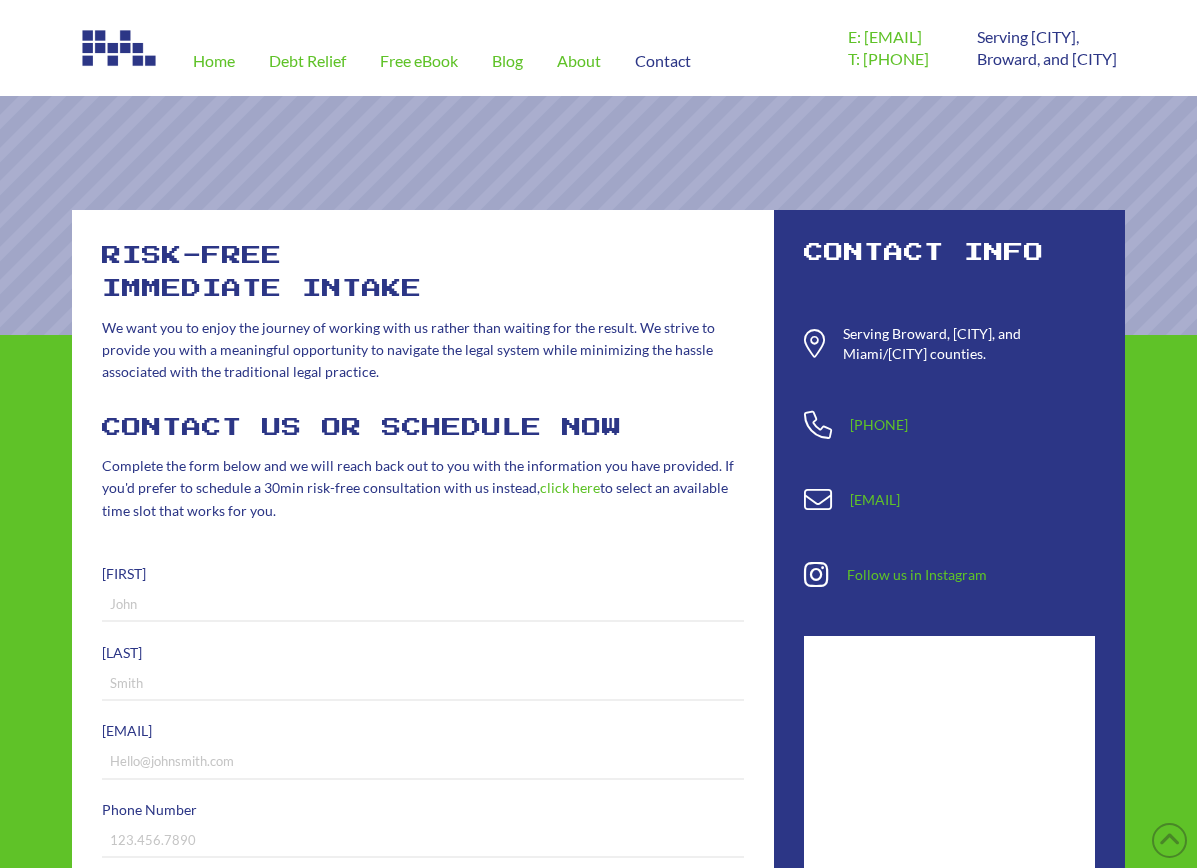 scroll, scrollTop: 0, scrollLeft: 0, axis: both 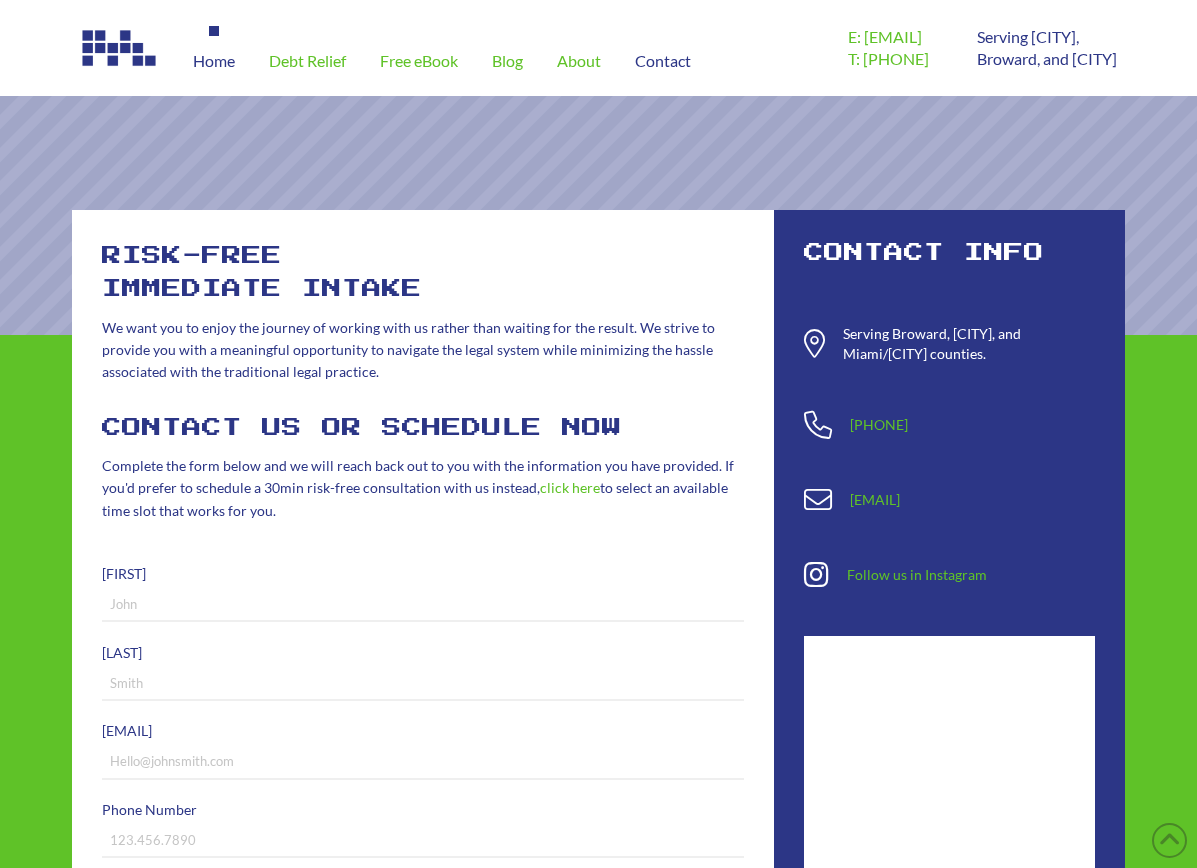 click on "Home" at bounding box center [214, 61] 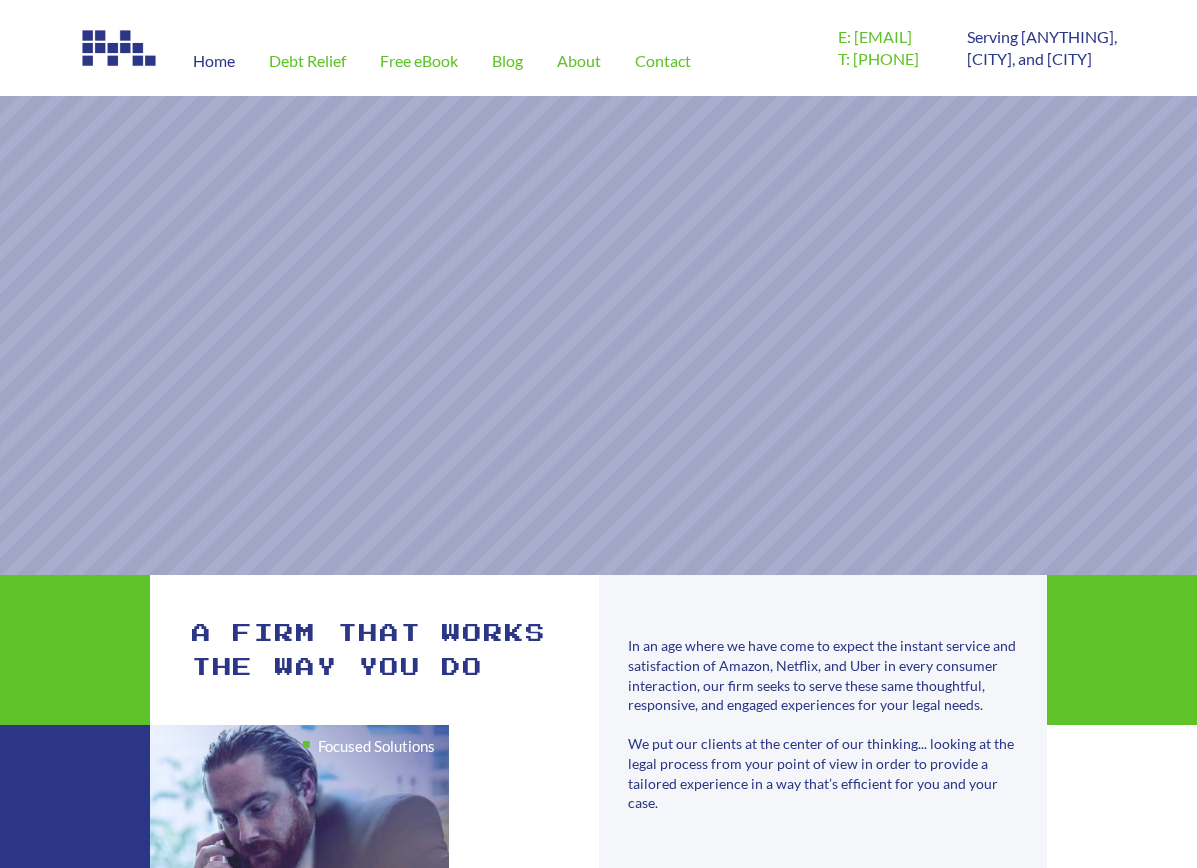 scroll, scrollTop: 0, scrollLeft: 0, axis: both 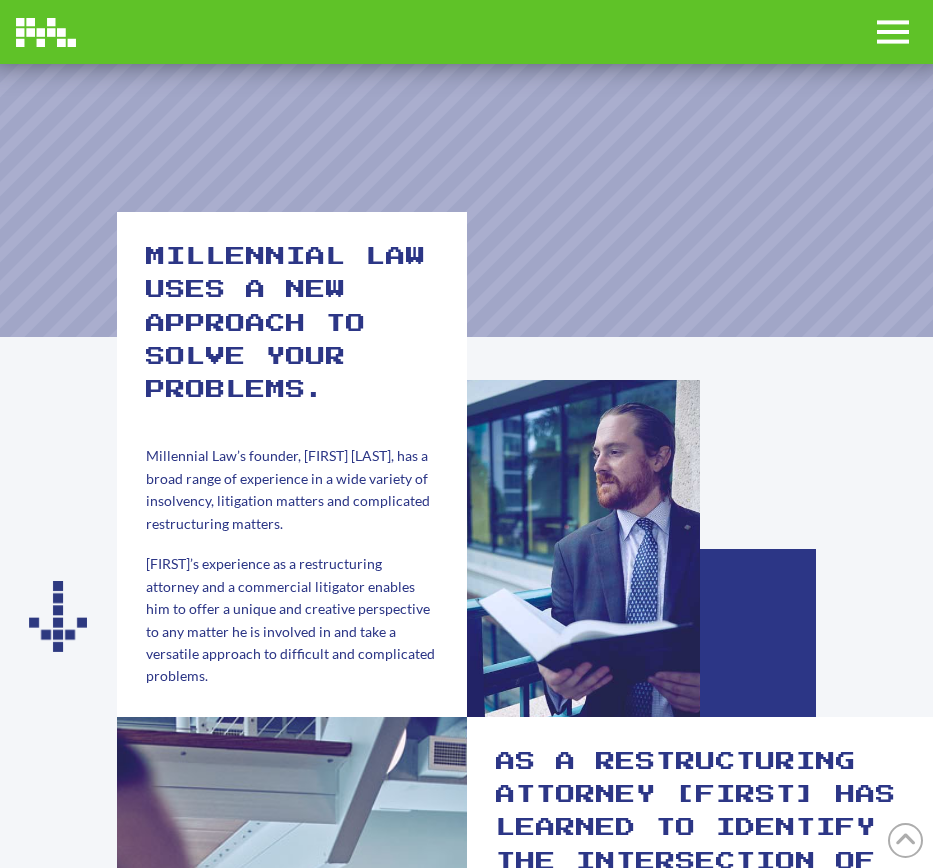 click at bounding box center [893, 32] 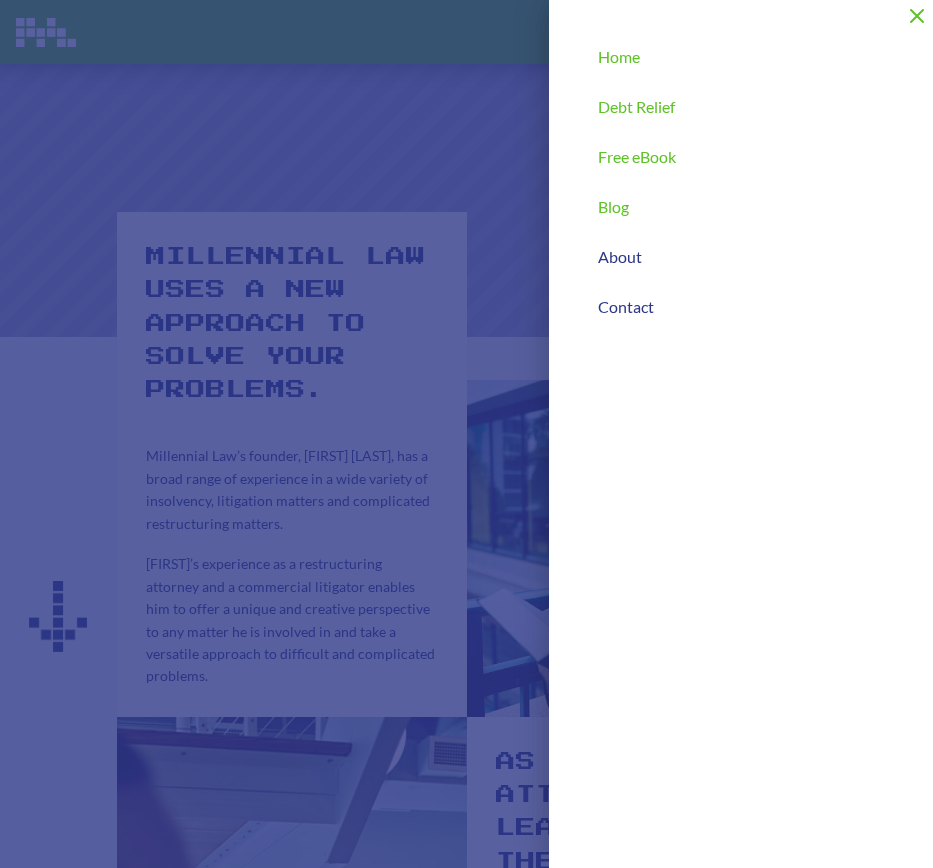 click on "Contact" at bounding box center [626, 307] 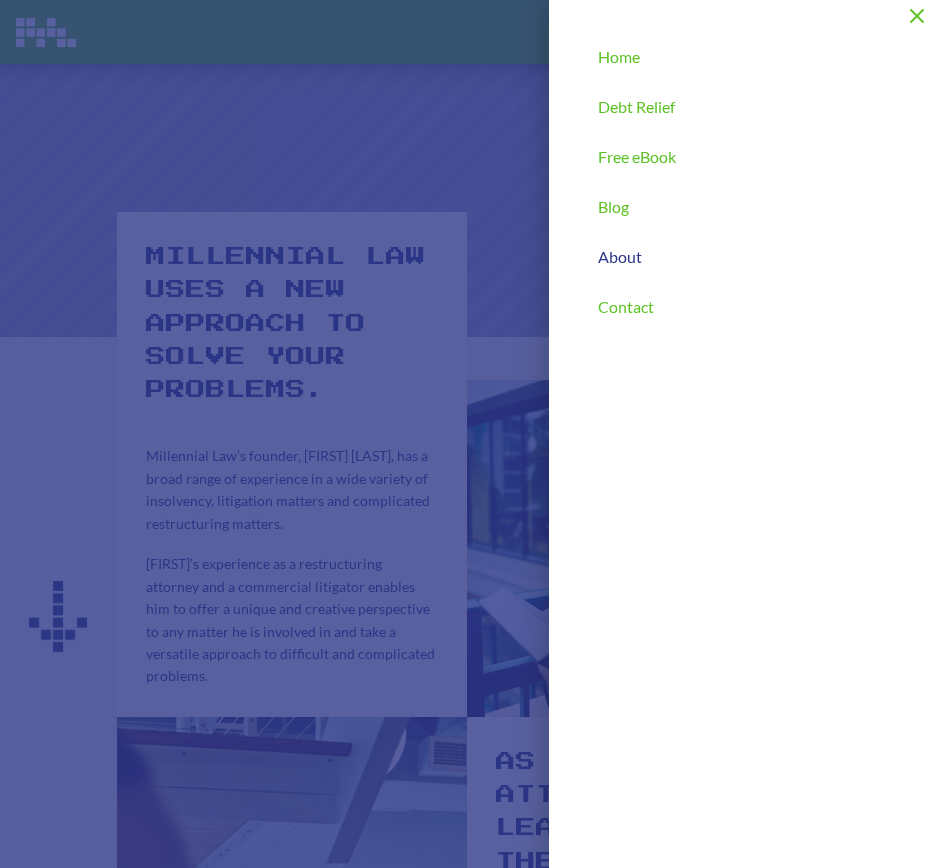 click at bounding box center [466, 434] 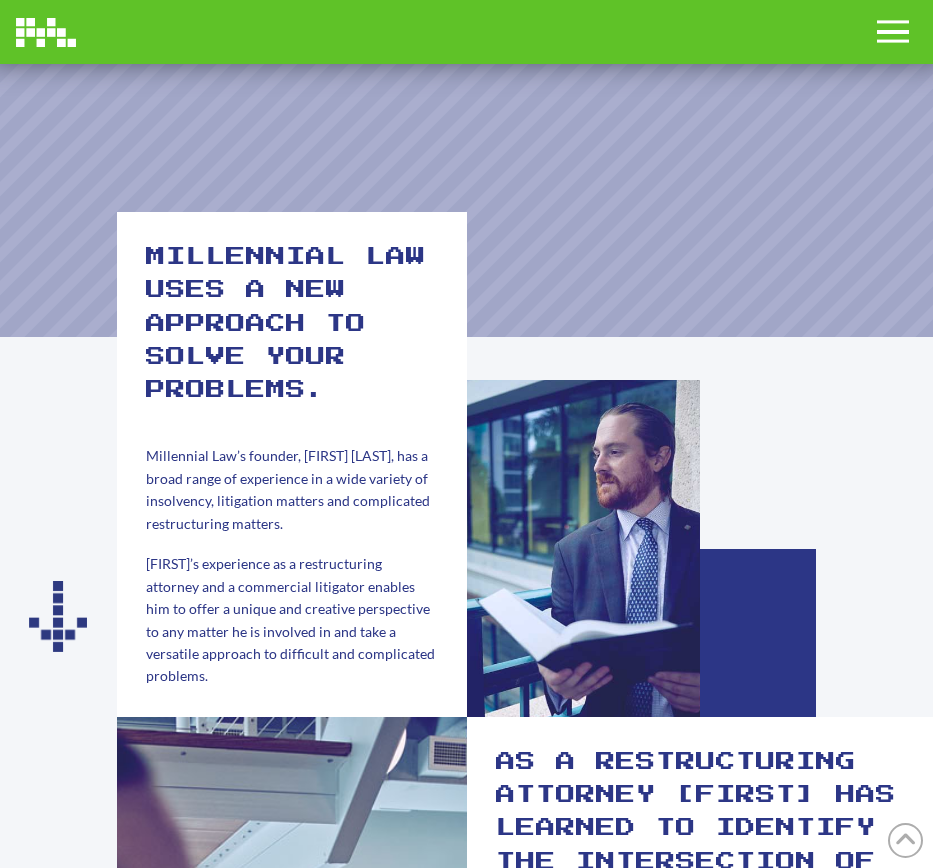 click at bounding box center [466, 32] 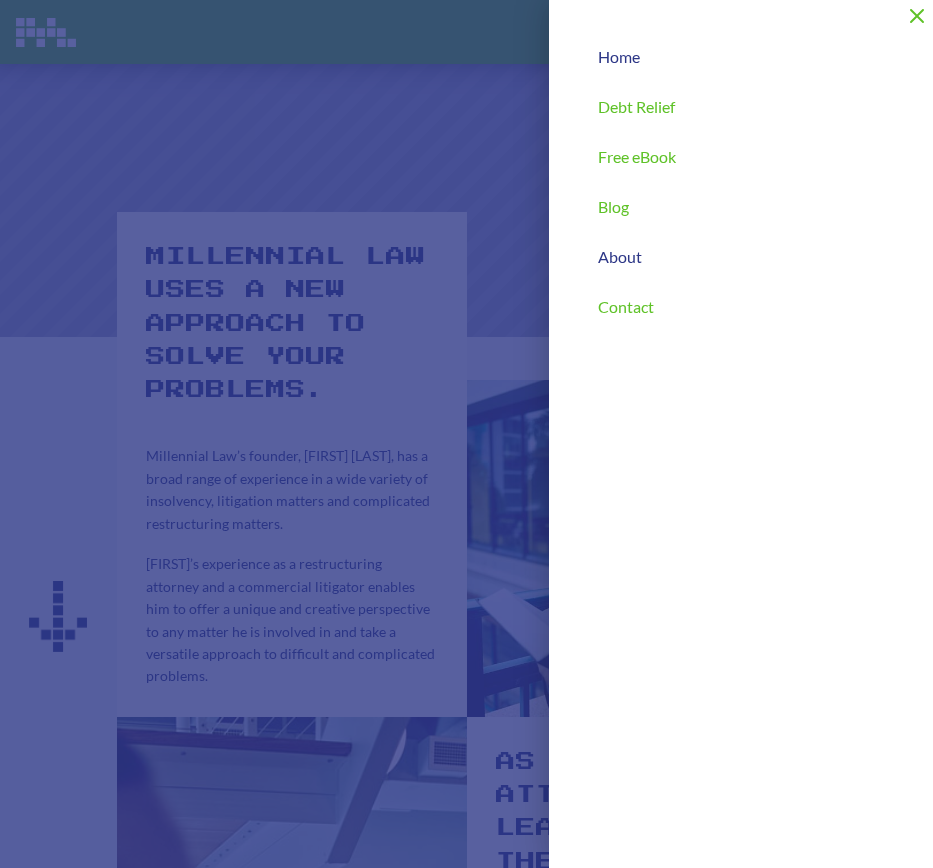 click on "Home" at bounding box center [619, 57] 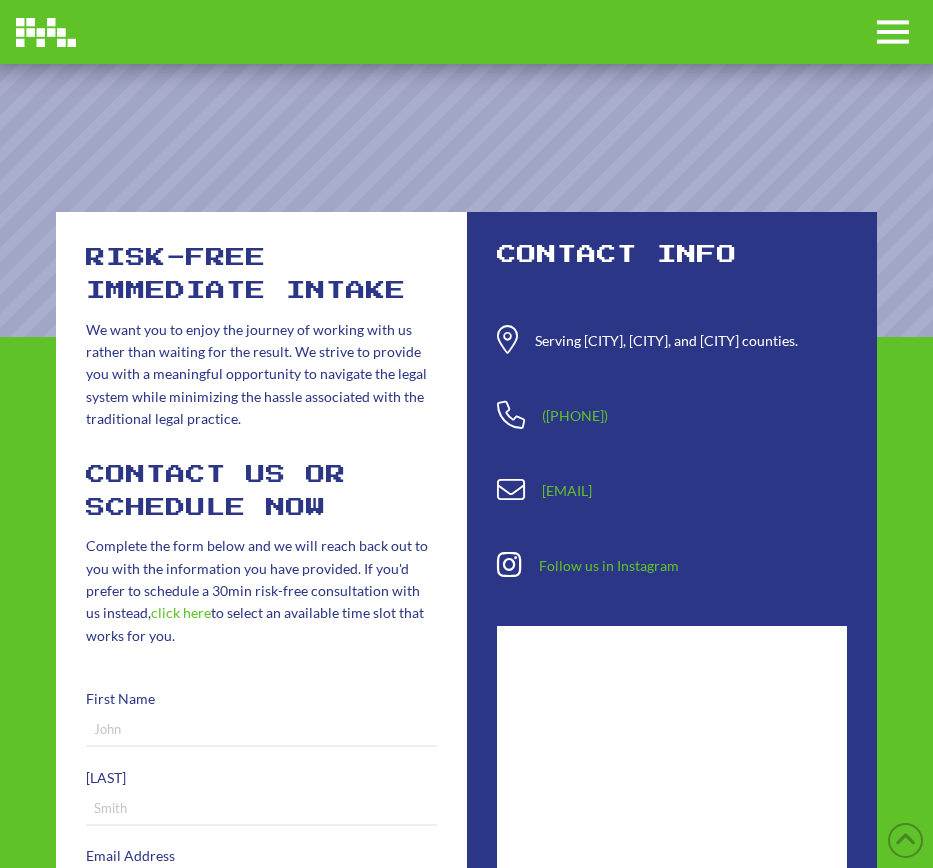 scroll, scrollTop: 0, scrollLeft: 0, axis: both 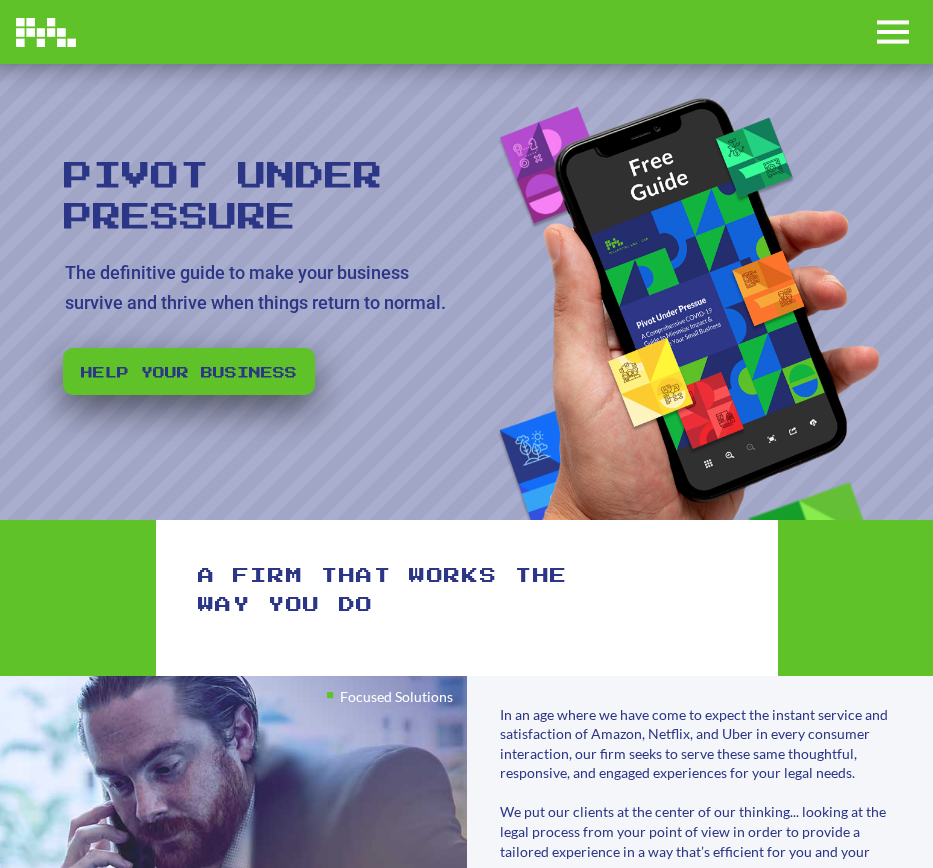 click at bounding box center [893, 32] 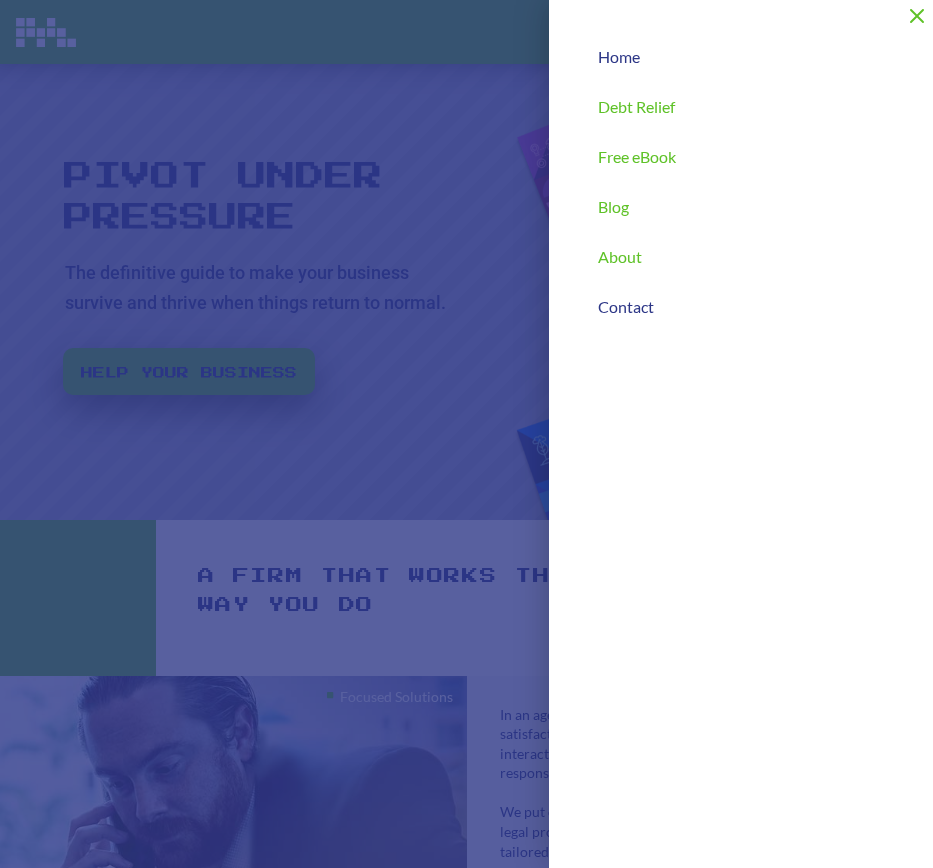 click on "Contact" at bounding box center (626, 307) 